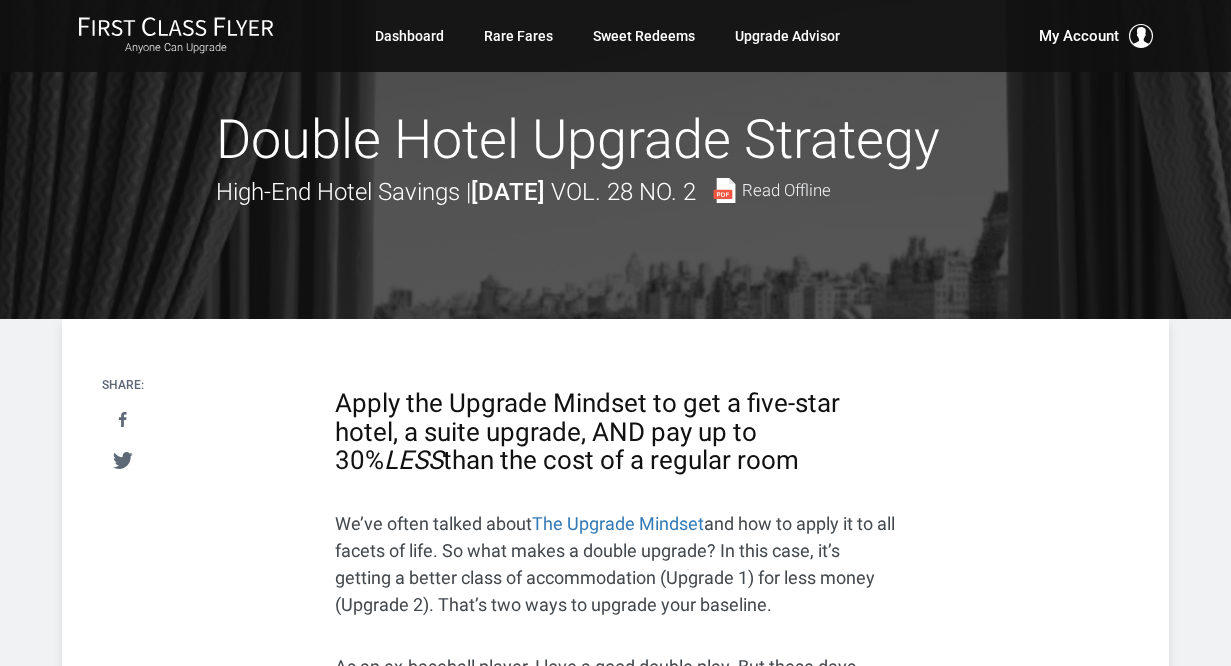 scroll, scrollTop: 2244, scrollLeft: 0, axis: vertical 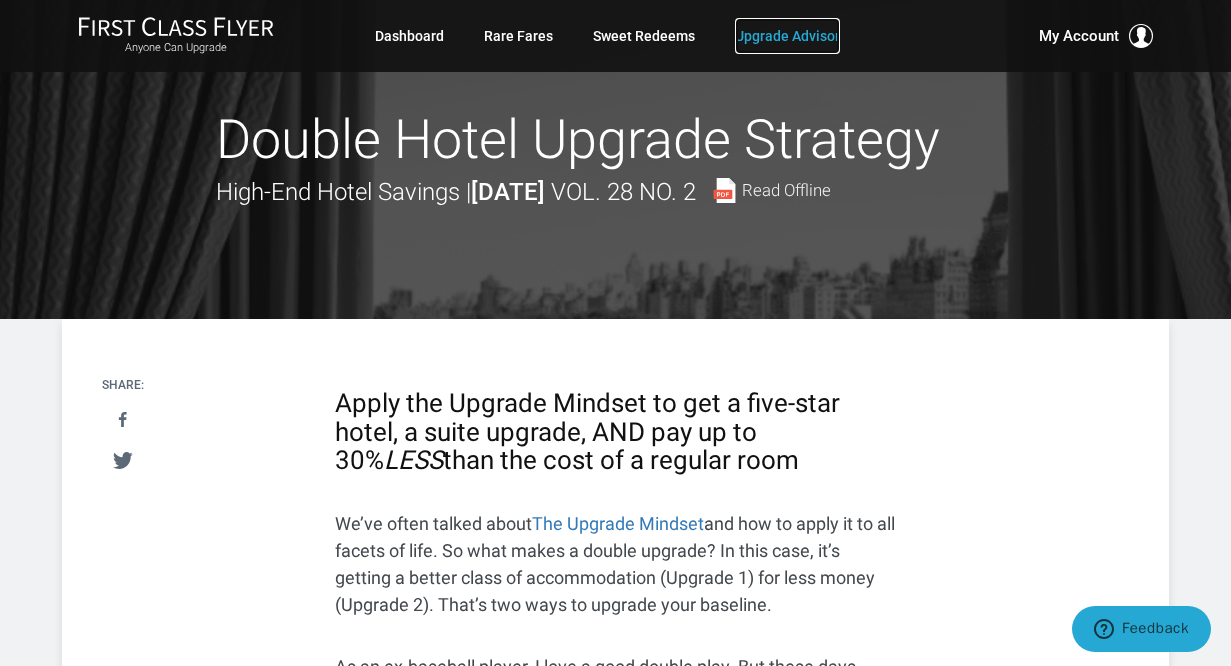 click on "Upgrade Advisor" at bounding box center (787, 36) 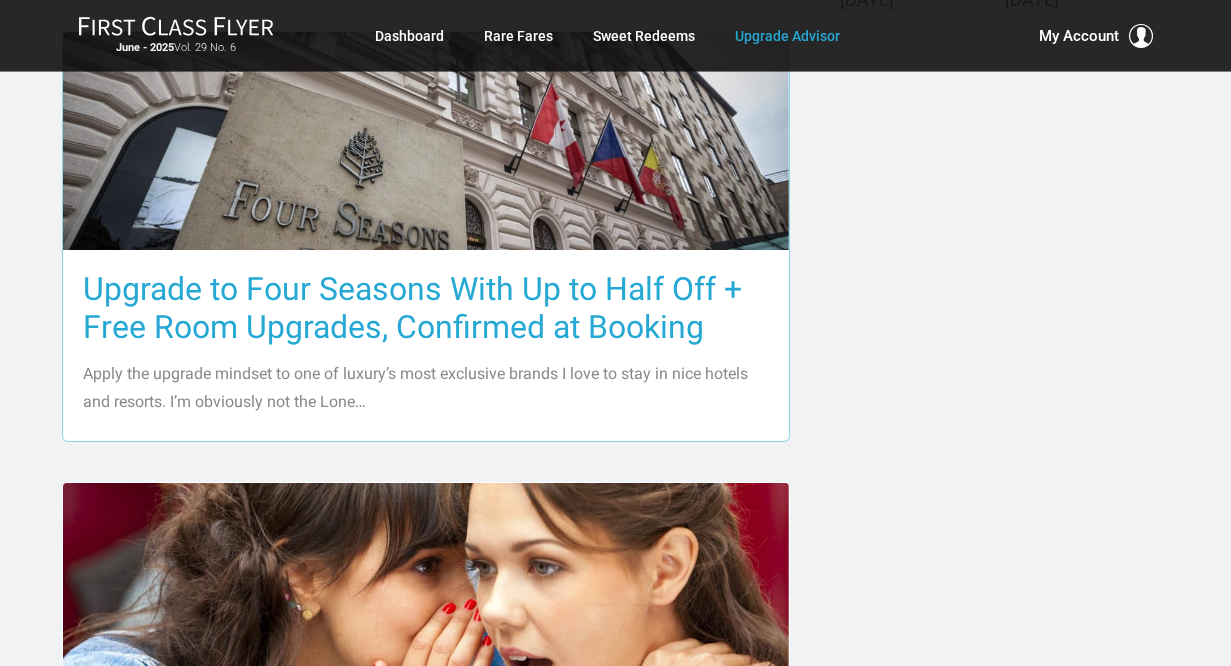 scroll, scrollTop: 1020, scrollLeft: 0, axis: vertical 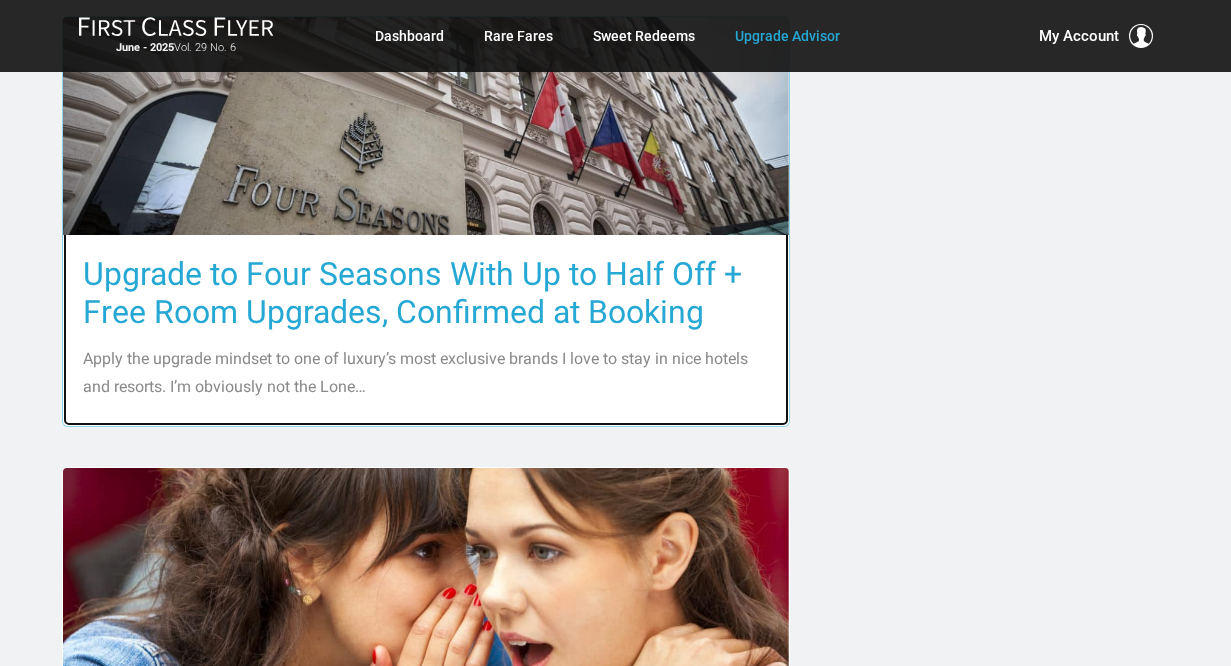 click on "Upgrade to Four Seasons With Up to Half Off + Free Room Upgrades, Confirmed at Booking" at bounding box center [426, 293] 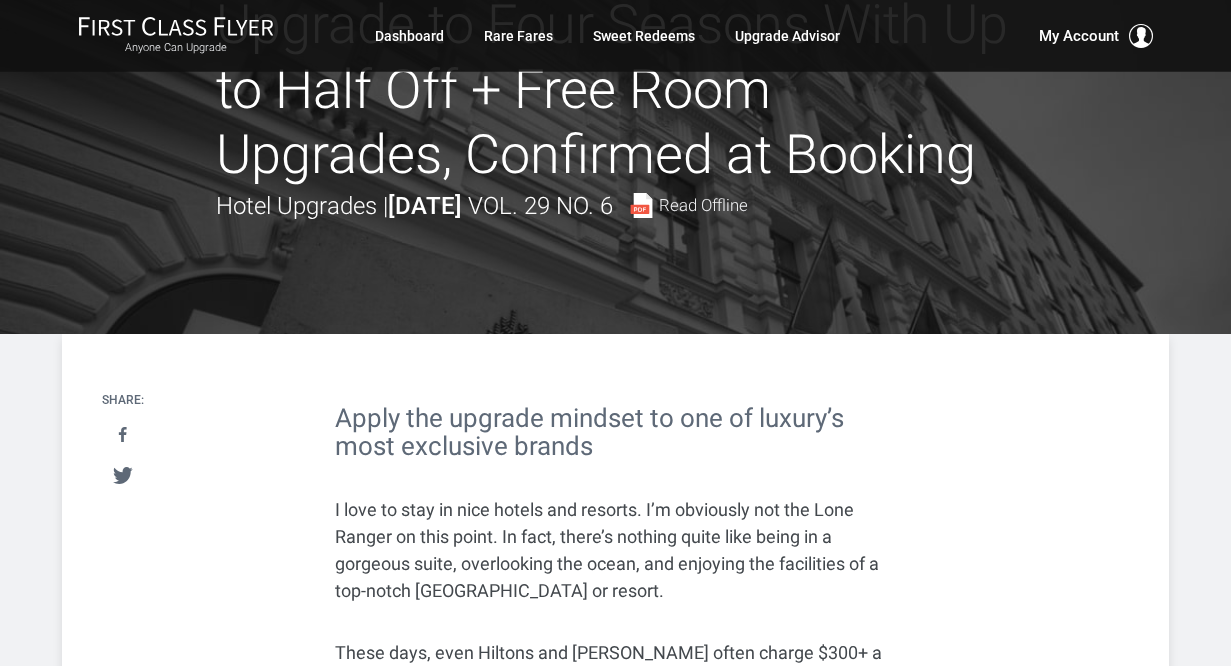 scroll, scrollTop: 204, scrollLeft: 0, axis: vertical 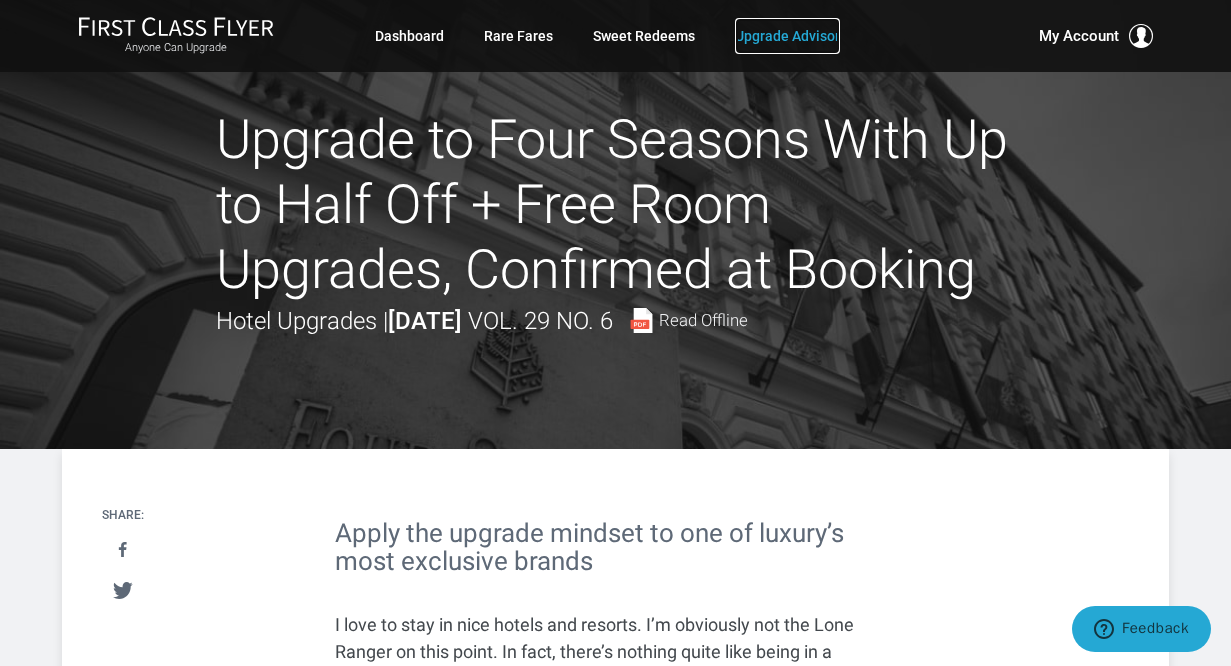 click on "Upgrade Advisor" at bounding box center [787, 36] 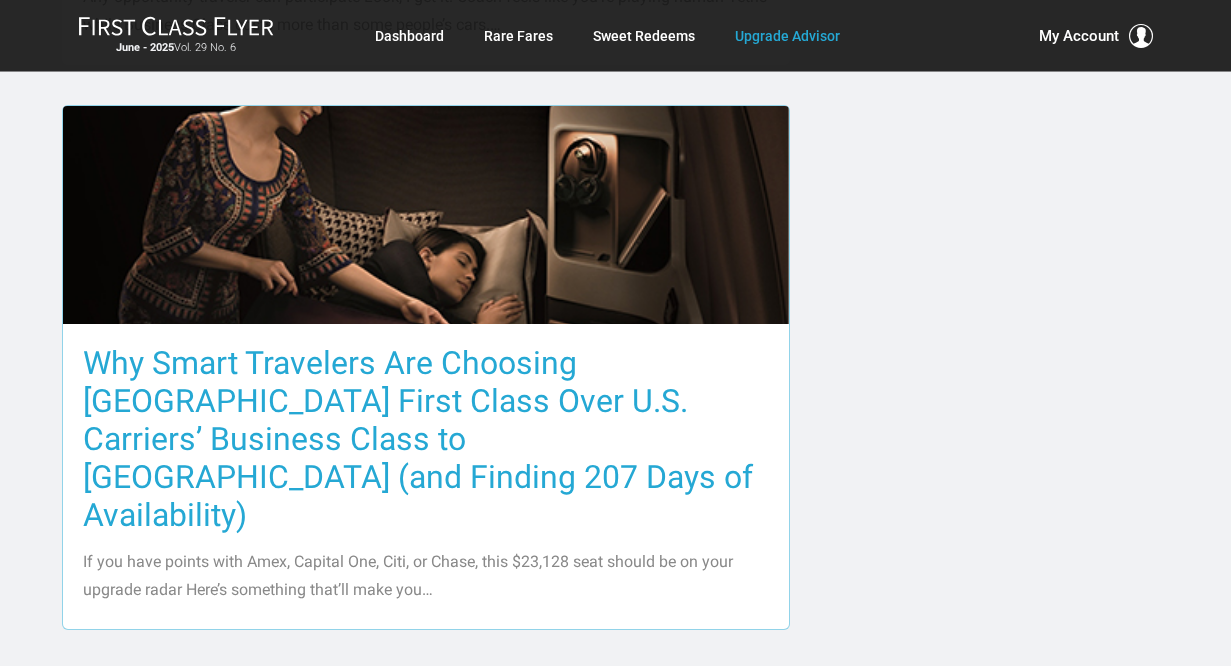 scroll, scrollTop: 2244, scrollLeft: 0, axis: vertical 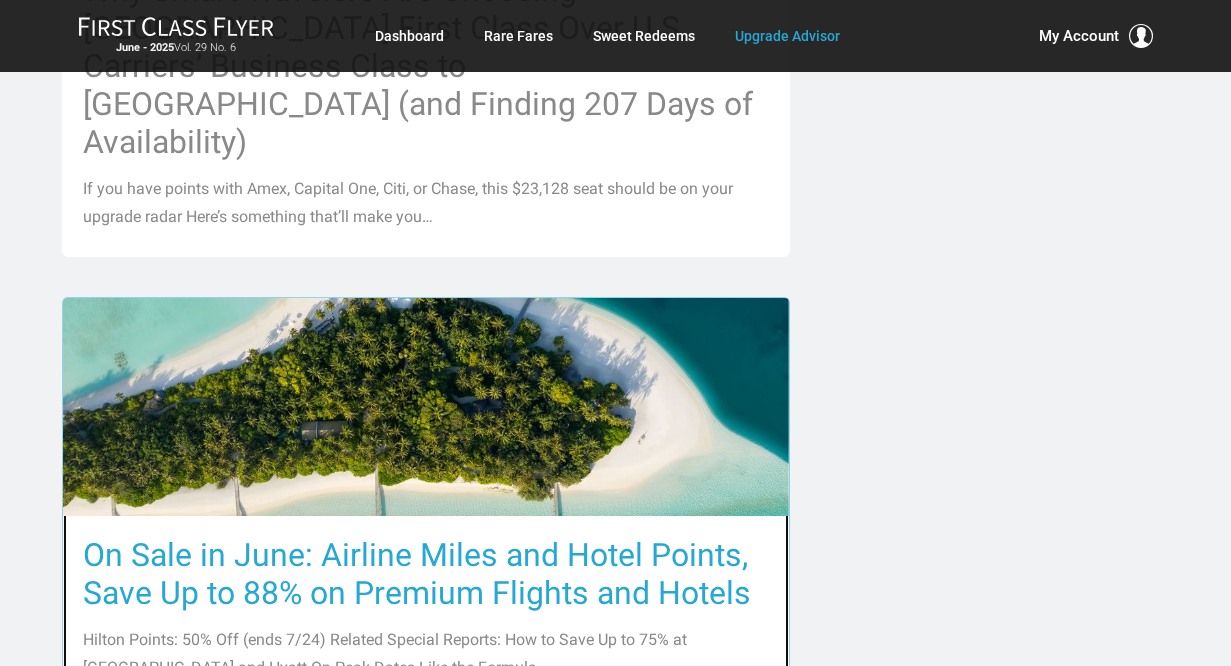 click on "On Sale in June: Airline Miles and Hotel Points, Save Up to 88% on Premium Flights and Hotels" at bounding box center (426, 574) 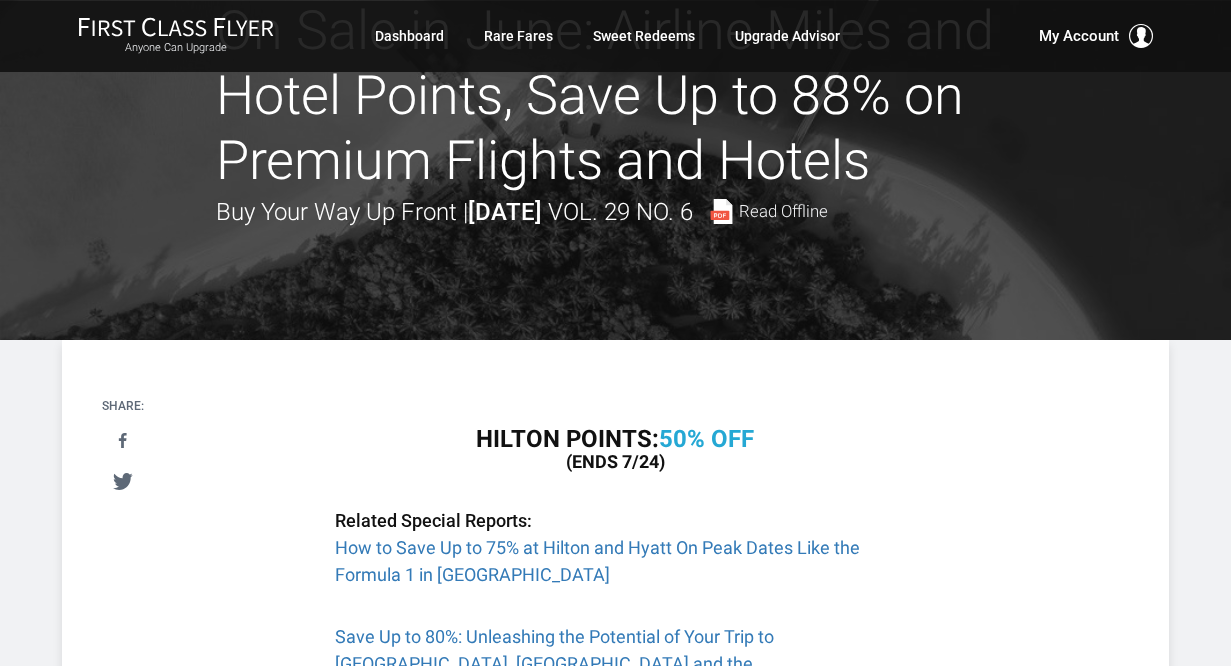 scroll, scrollTop: 204, scrollLeft: 0, axis: vertical 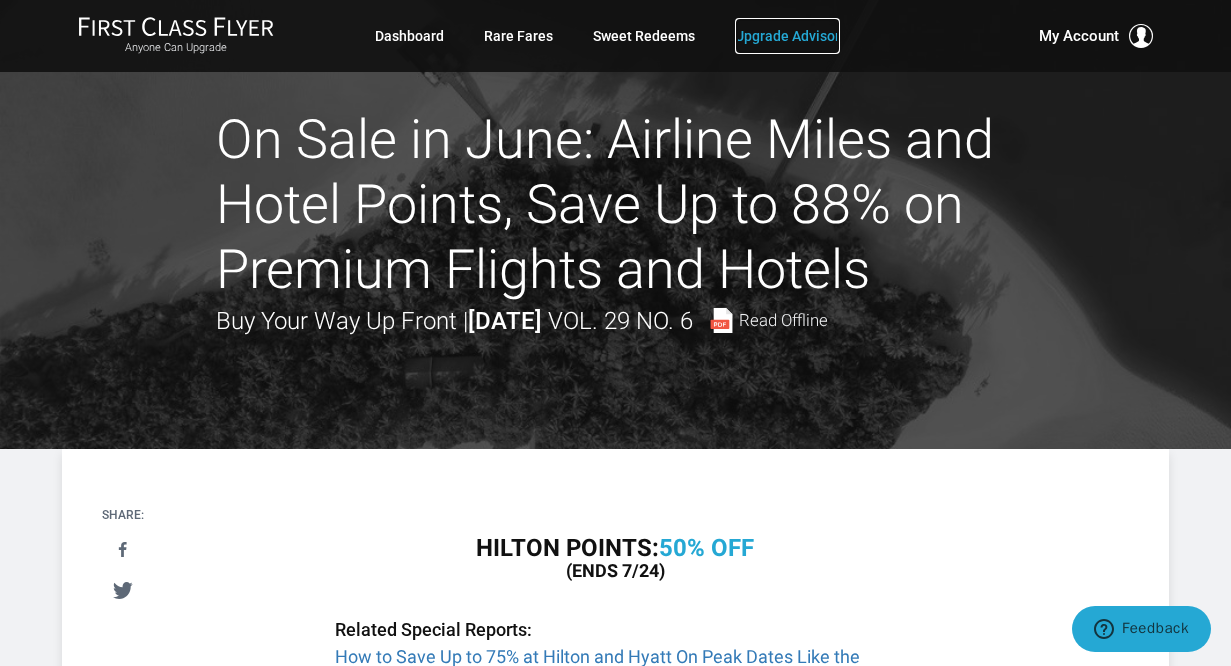click on "Upgrade Advisor" at bounding box center [787, 36] 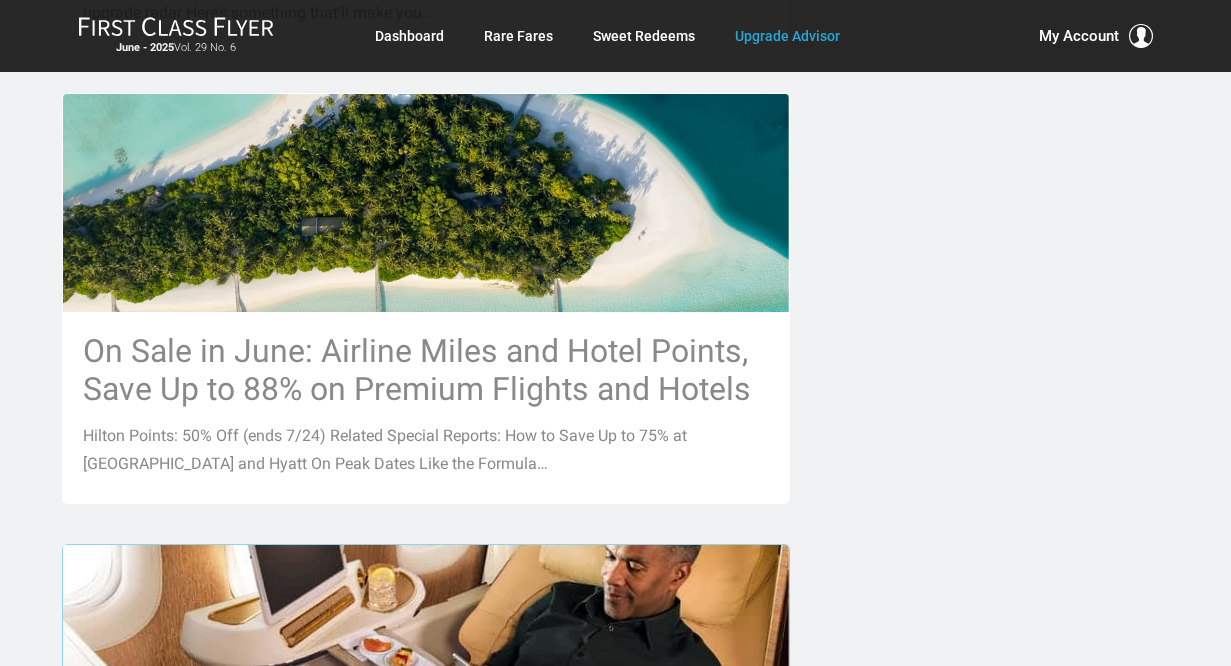 scroll, scrollTop: 2754, scrollLeft: 0, axis: vertical 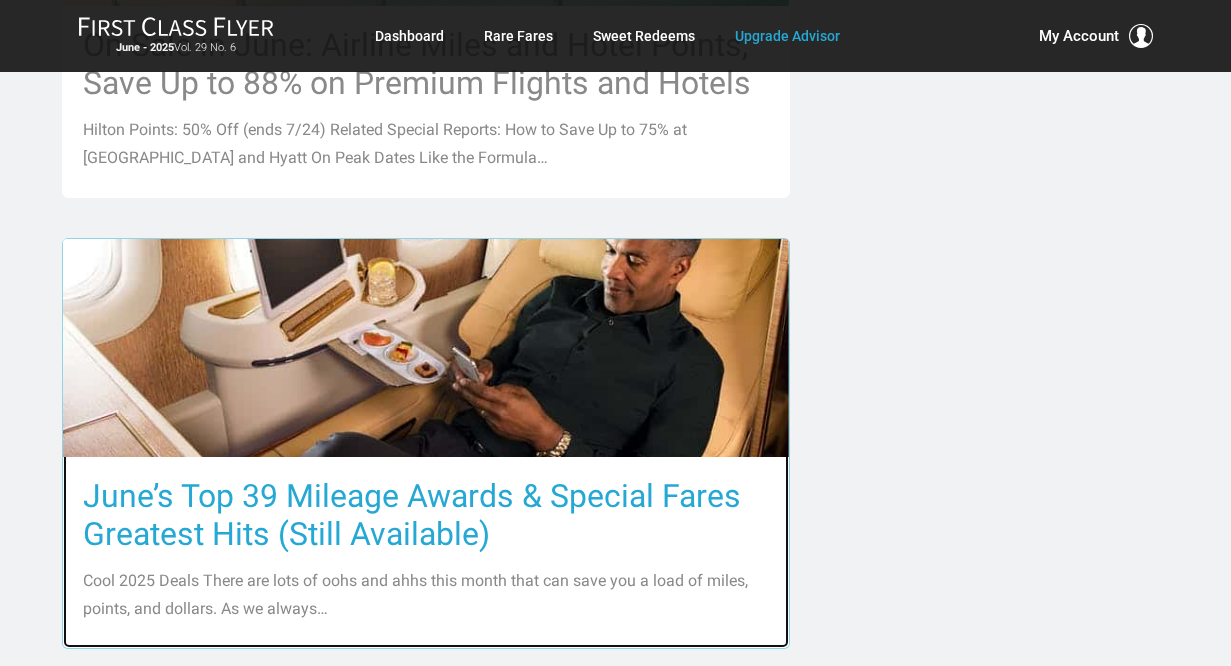 click on "June’s Top 39 Mileage Awards & Special Fares Greatest Hits (Still Available)" at bounding box center [426, 515] 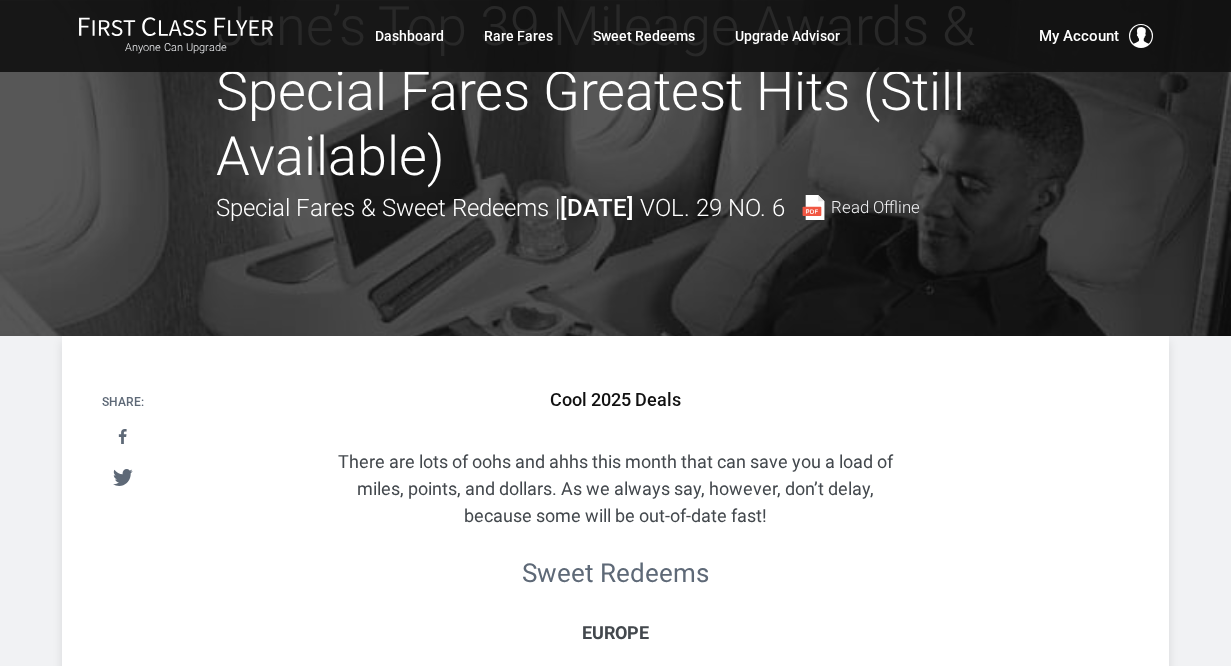 scroll, scrollTop: 204, scrollLeft: 0, axis: vertical 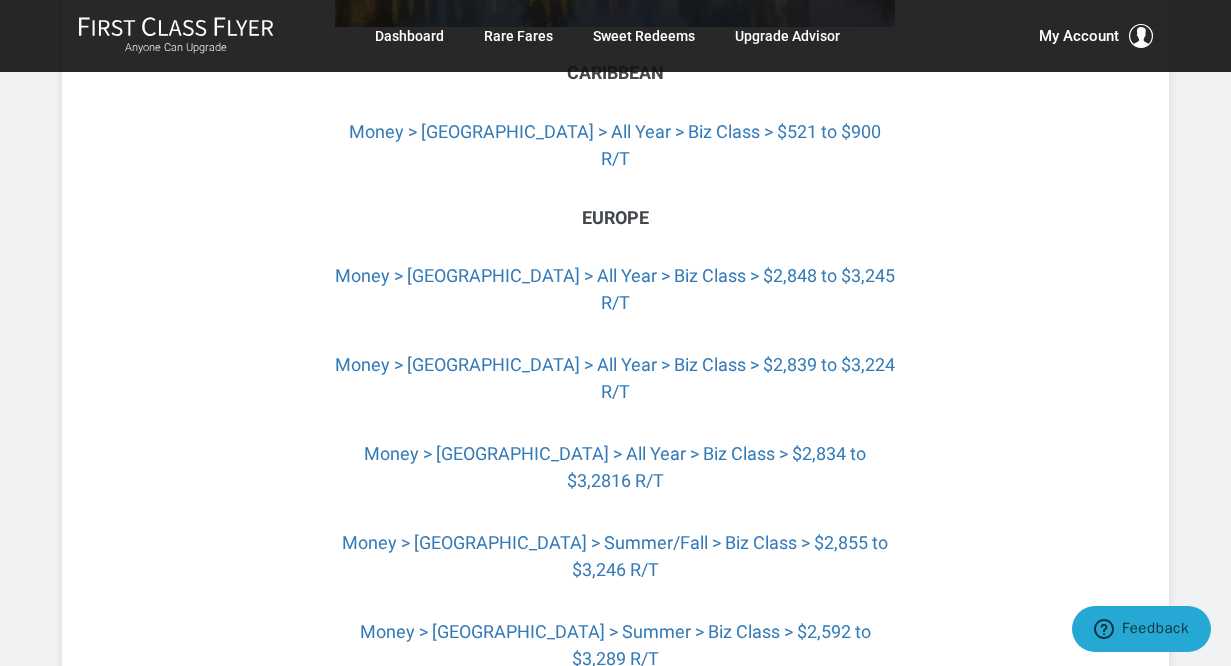 click on "Money > [GEOGRAPHIC_DATA] > All Year > Biz Class > $2,842 to $3,233 R/T" at bounding box center (615, 734) 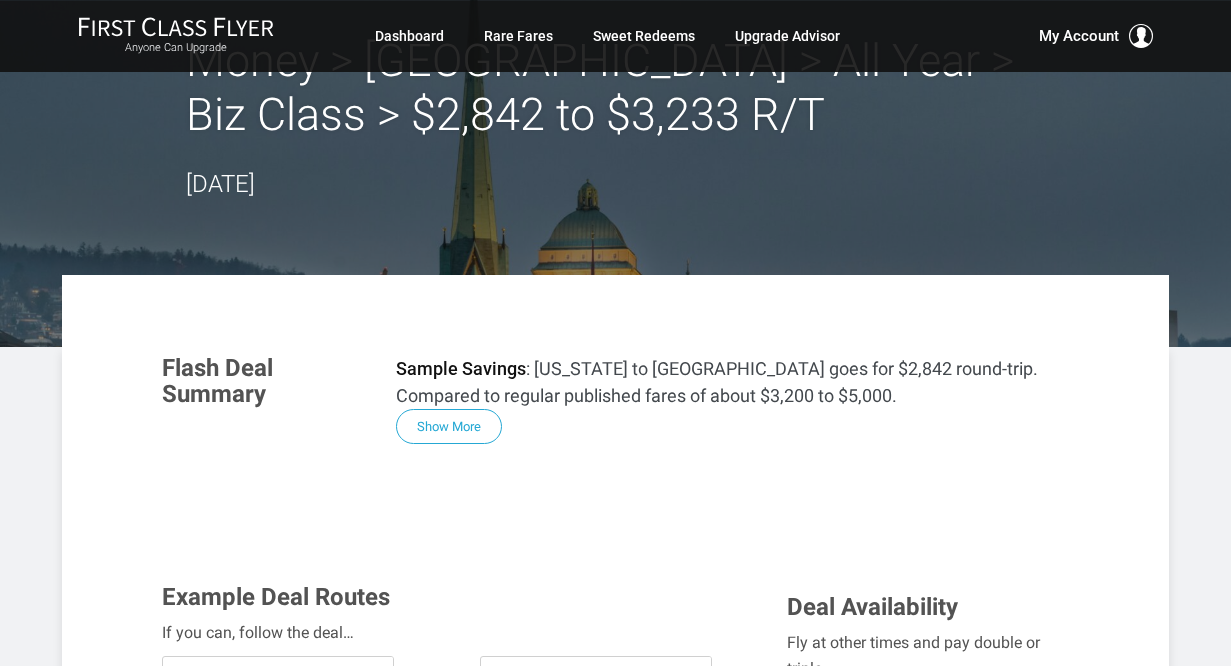 scroll, scrollTop: 102, scrollLeft: 0, axis: vertical 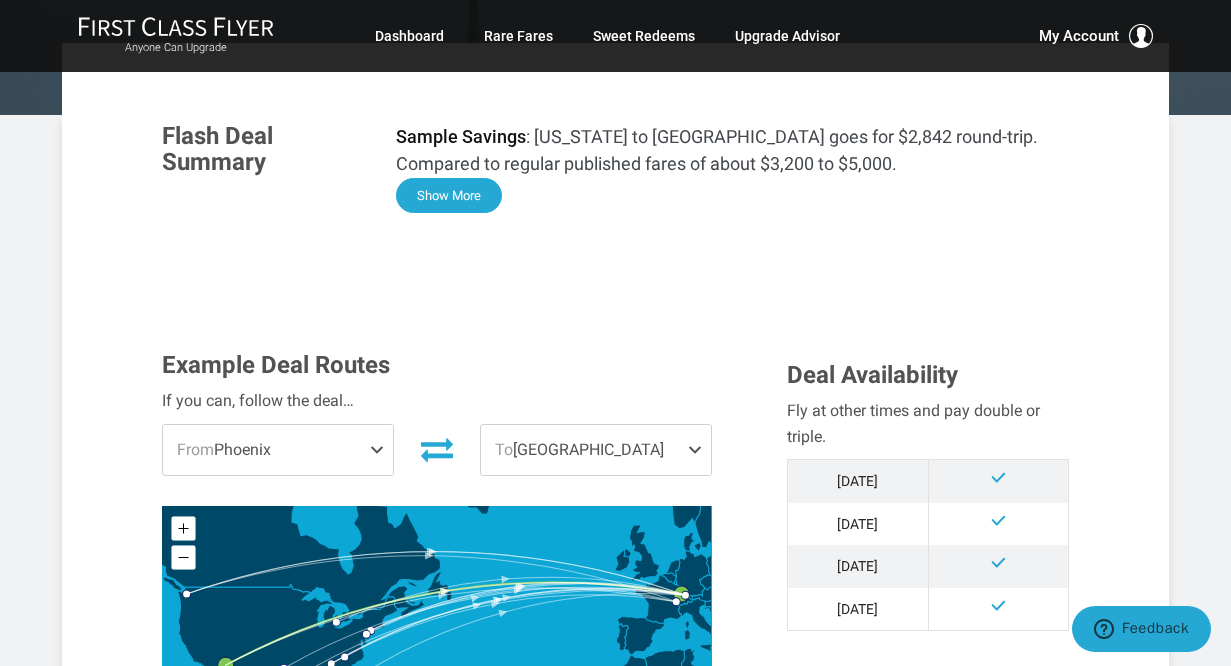 click on "Show More" at bounding box center (449, 195) 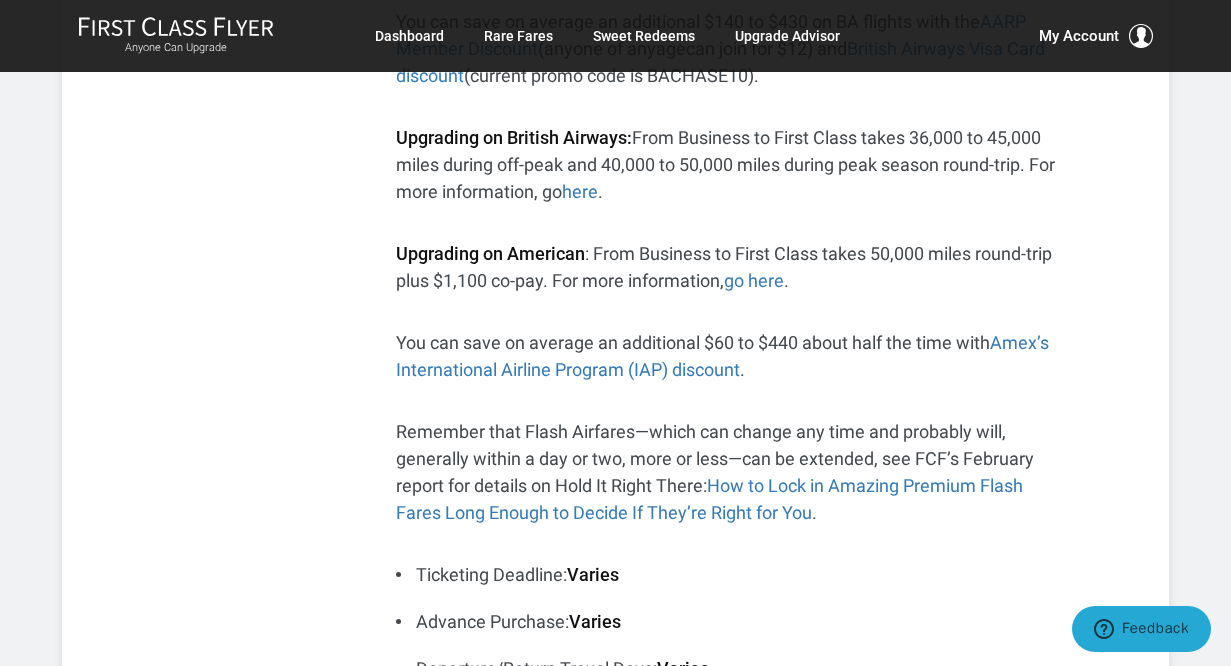 scroll, scrollTop: 612, scrollLeft: 0, axis: vertical 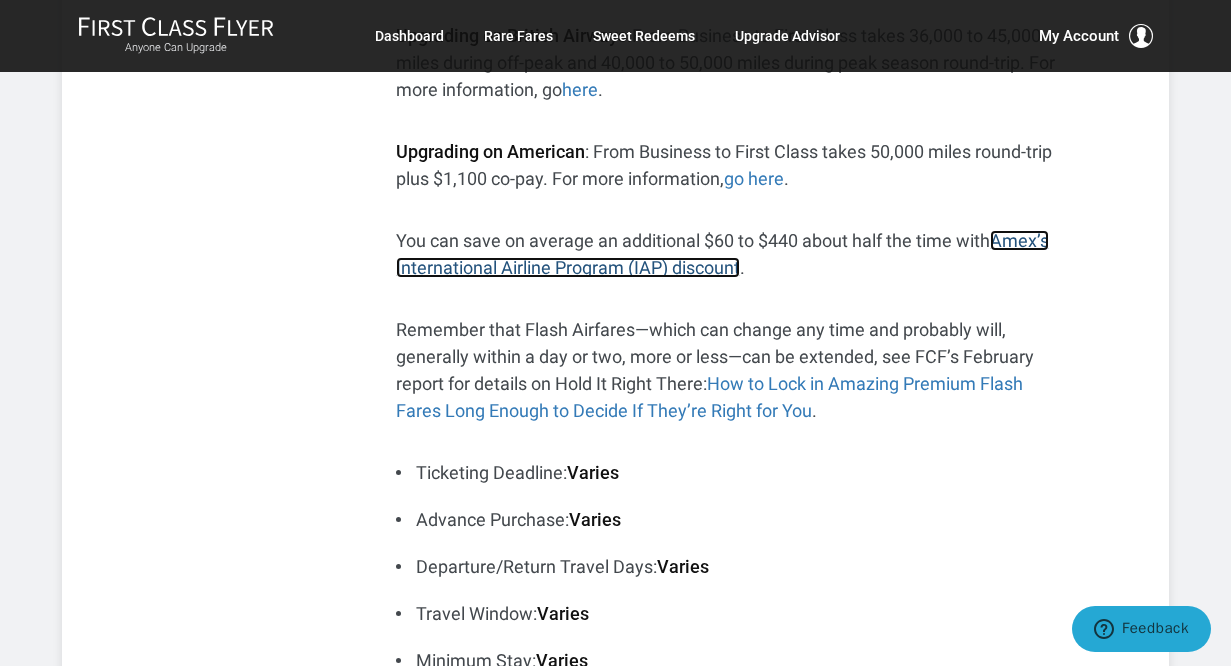 click on "Amex’s International Airline Program (IAP) discount" at bounding box center [722, 254] 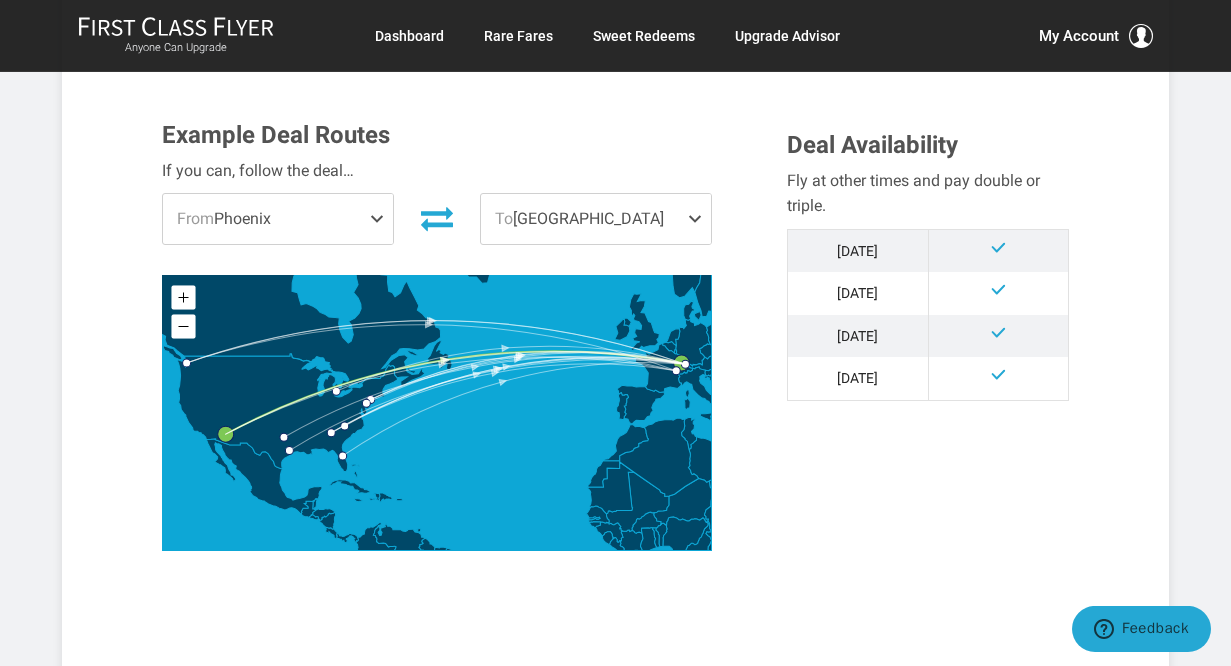 scroll, scrollTop: 2142, scrollLeft: 0, axis: vertical 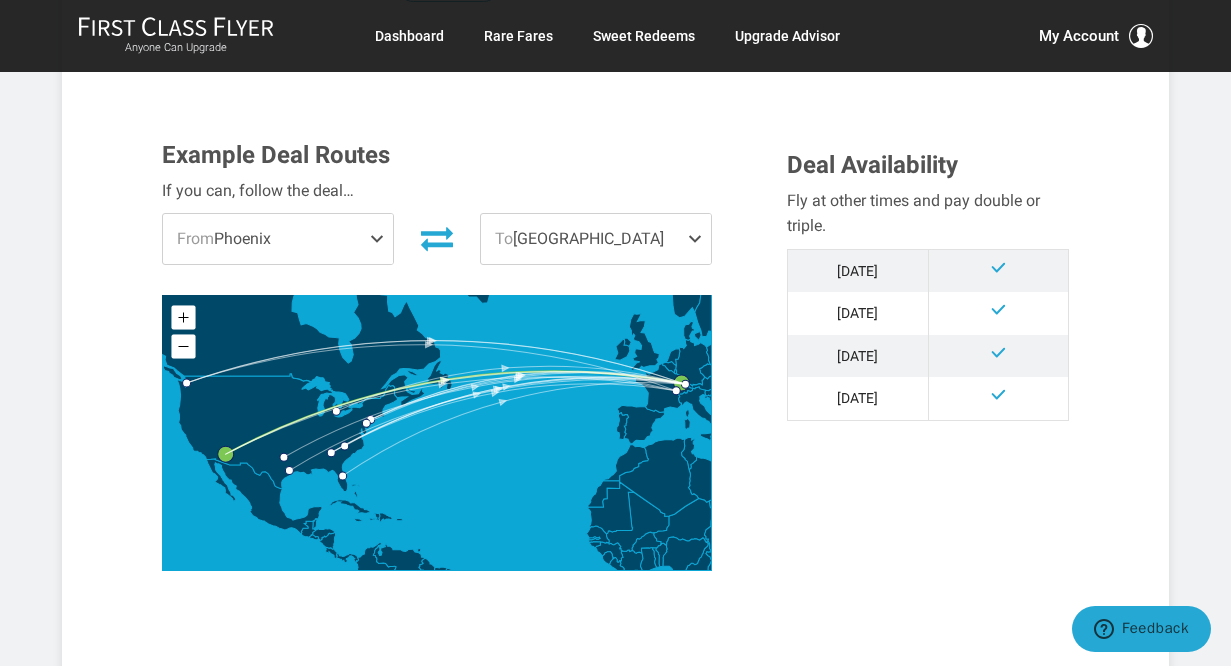 click at bounding box center (699, 239) 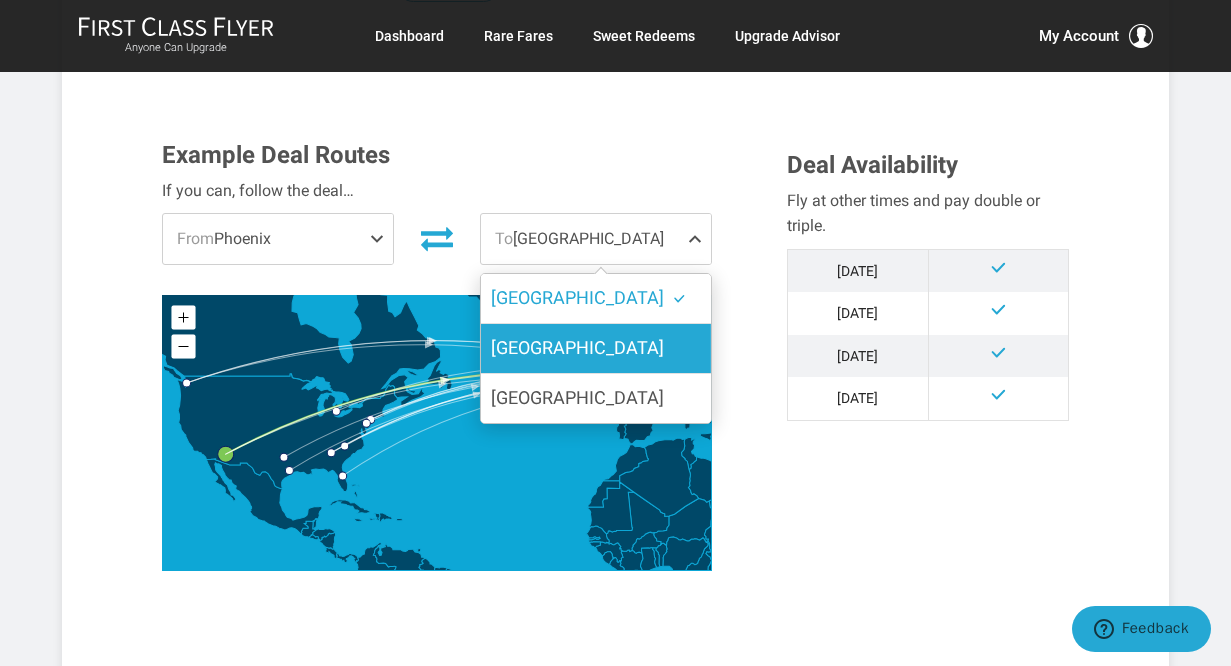click on "Geneva" at bounding box center (596, 348) 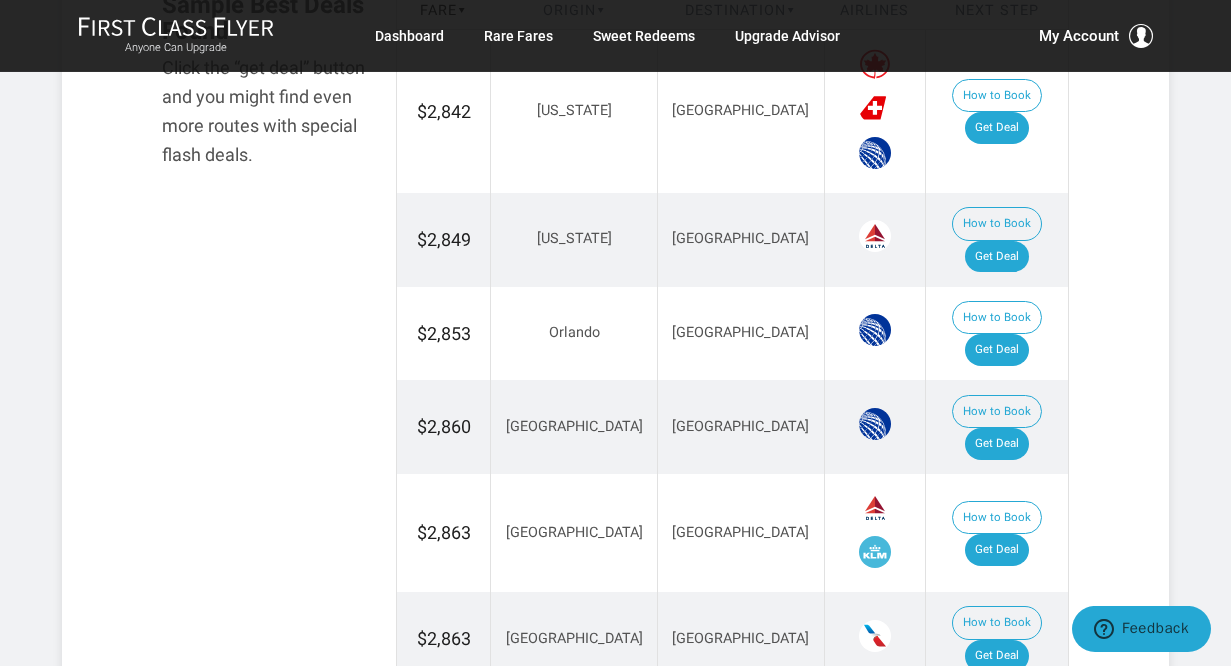 scroll, scrollTop: 2958, scrollLeft: 0, axis: vertical 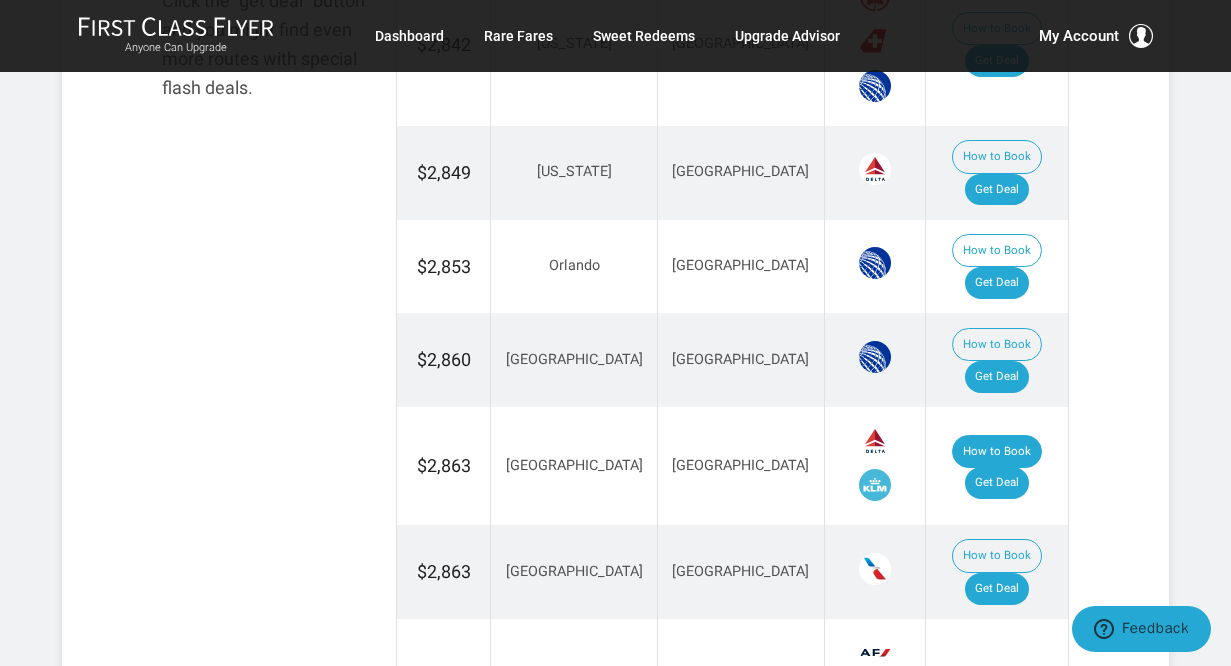 click on "How to Book" at bounding box center (997, 452) 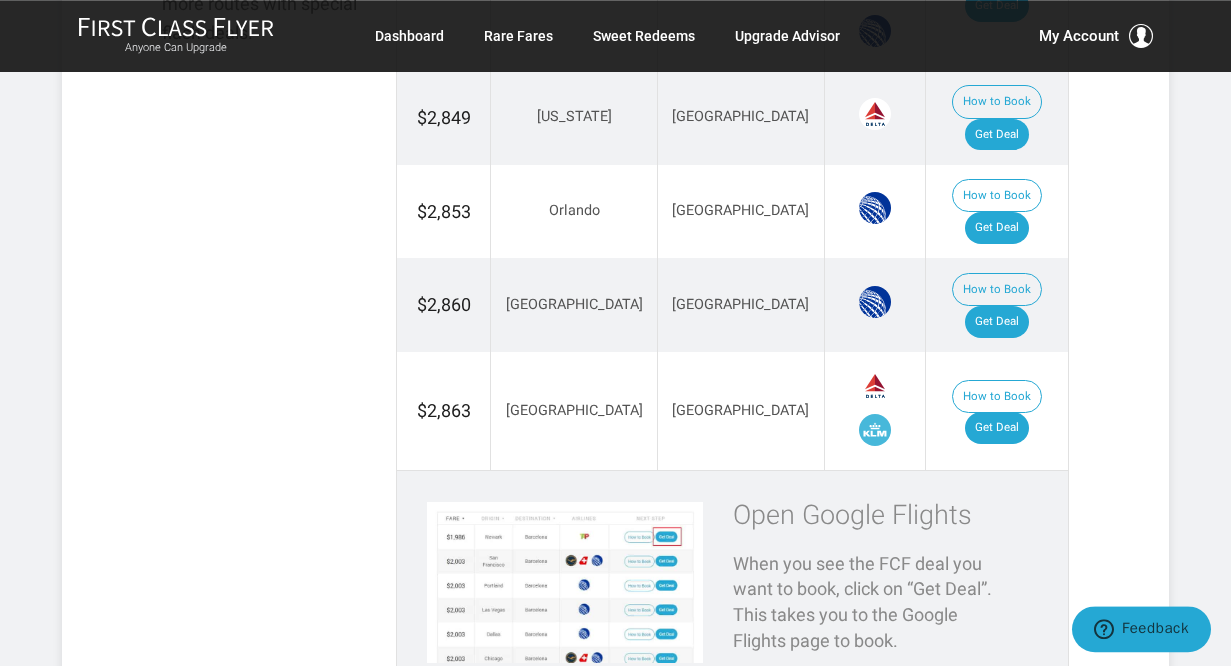 scroll, scrollTop: 2958, scrollLeft: 0, axis: vertical 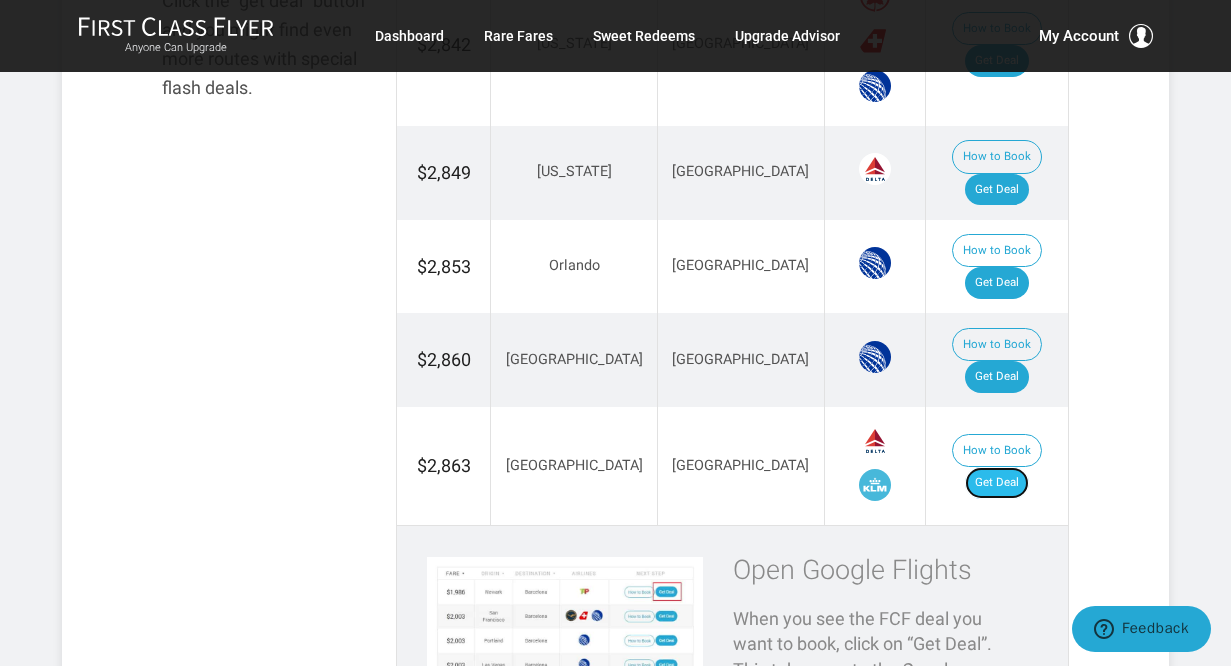 click on "Get Deal" at bounding box center (997, 483) 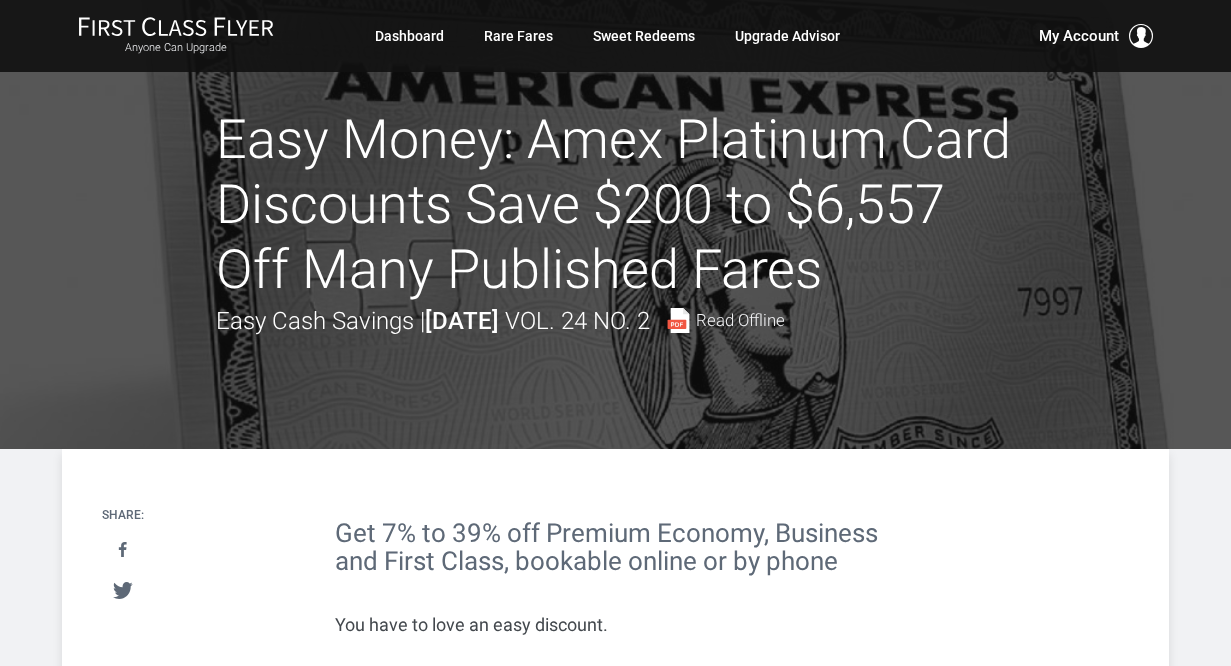 scroll, scrollTop: 53, scrollLeft: 0, axis: vertical 